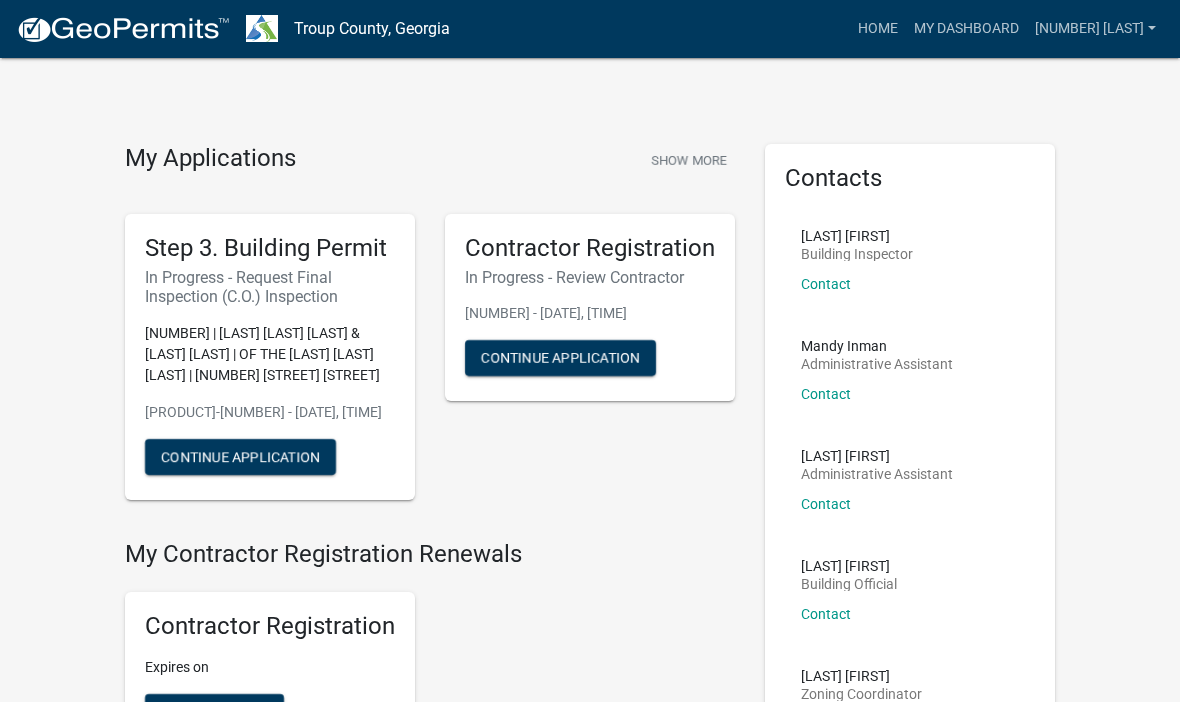 scroll, scrollTop: 0, scrollLeft: 0, axis: both 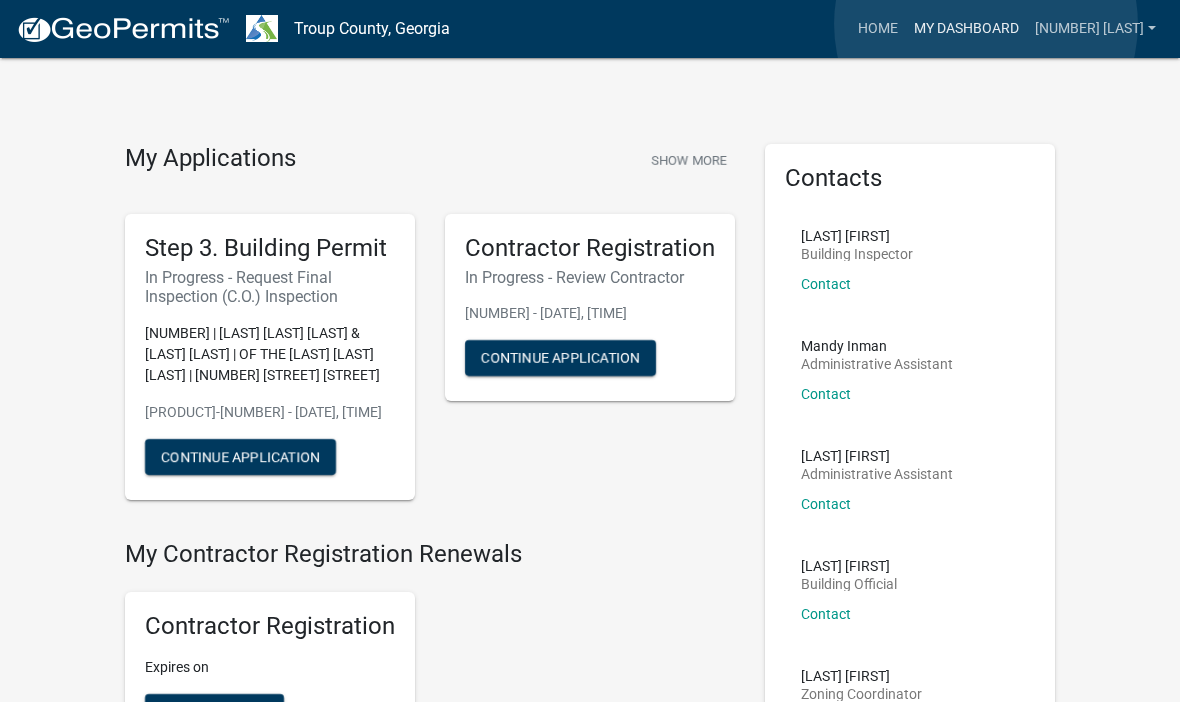 click on "My Dashboard" at bounding box center (966, 29) 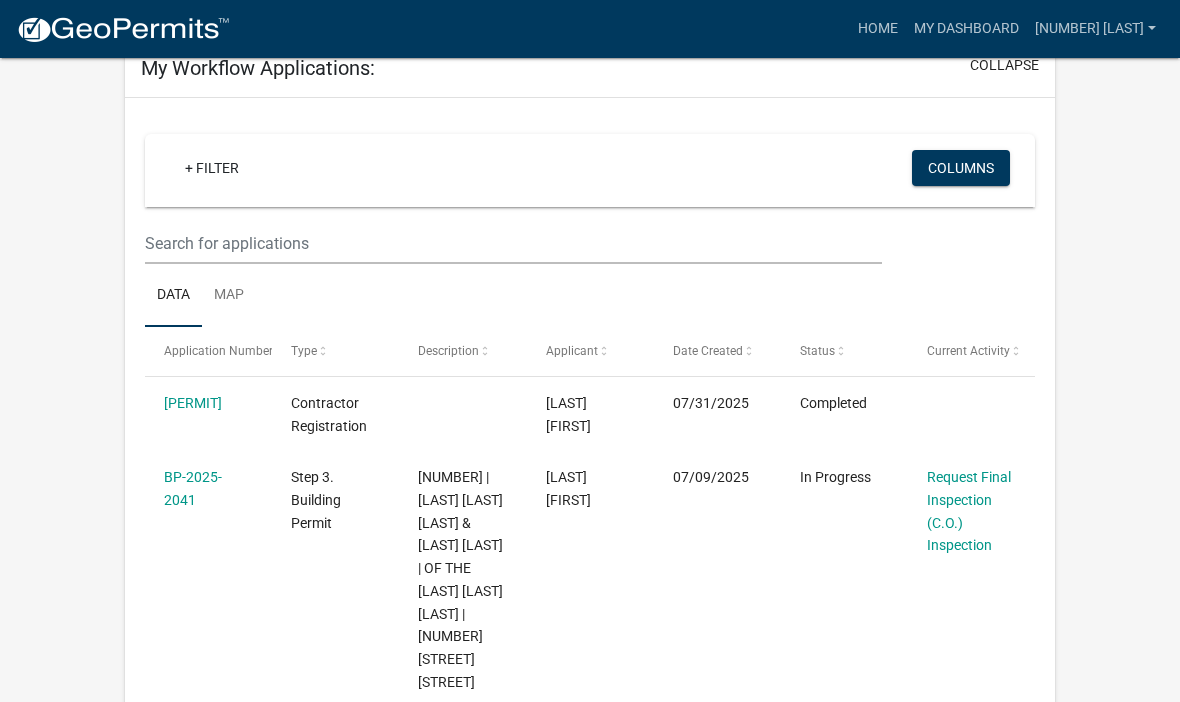 scroll, scrollTop: 0, scrollLeft: 0, axis: both 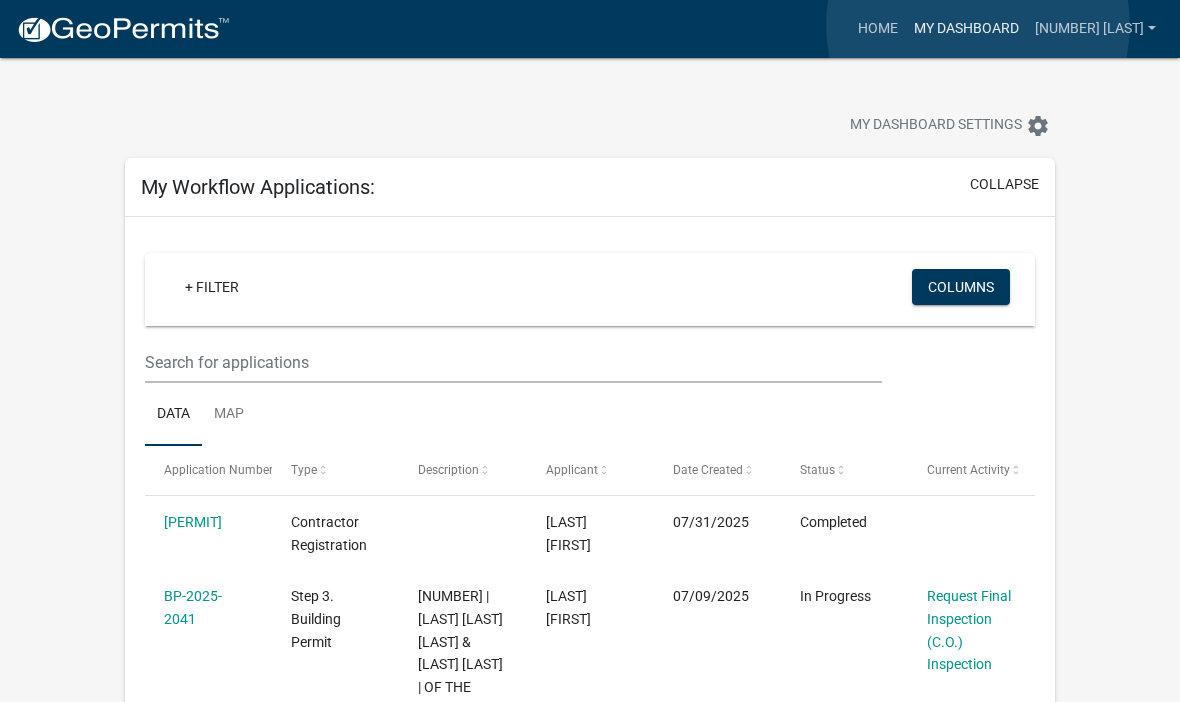 click on "My Dashboard" at bounding box center (966, 29) 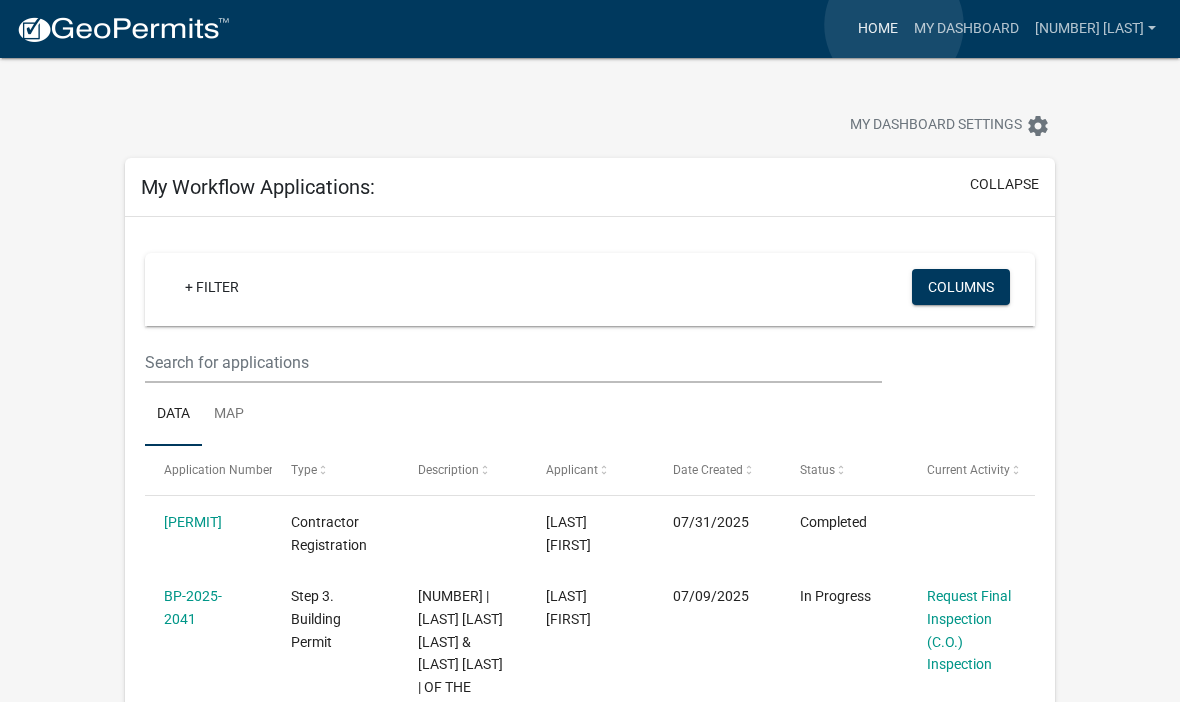 click on "Home" at bounding box center [878, 29] 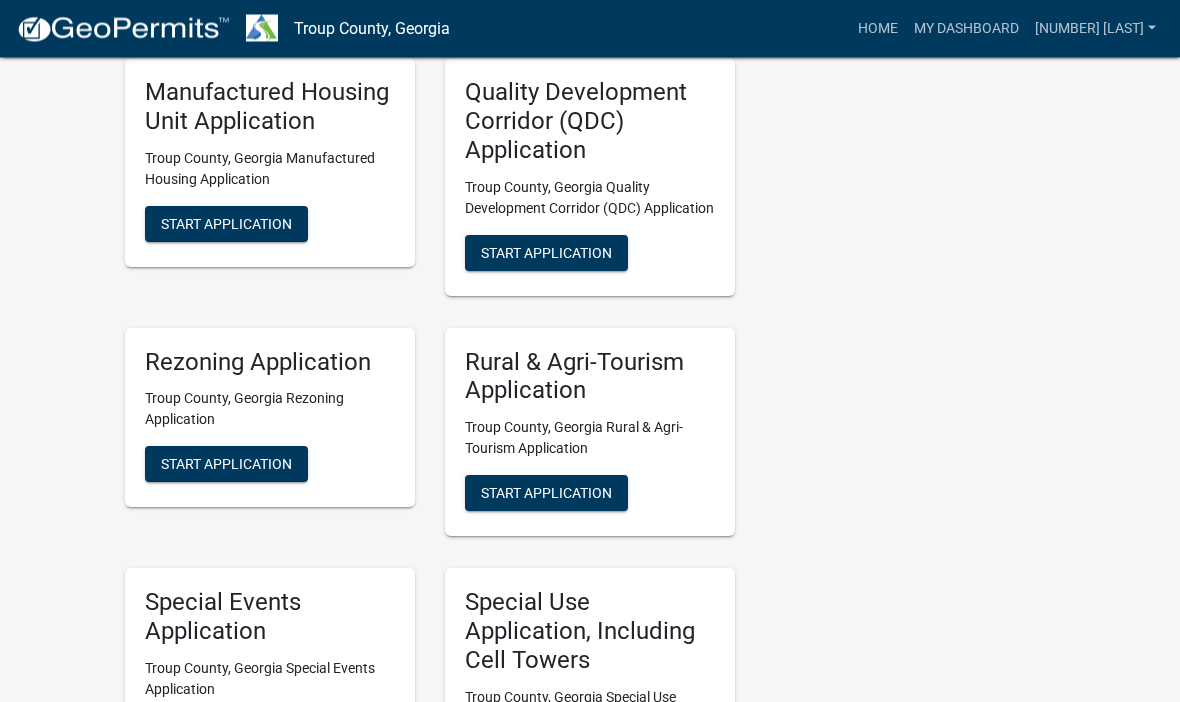 scroll, scrollTop: 1701, scrollLeft: 0, axis: vertical 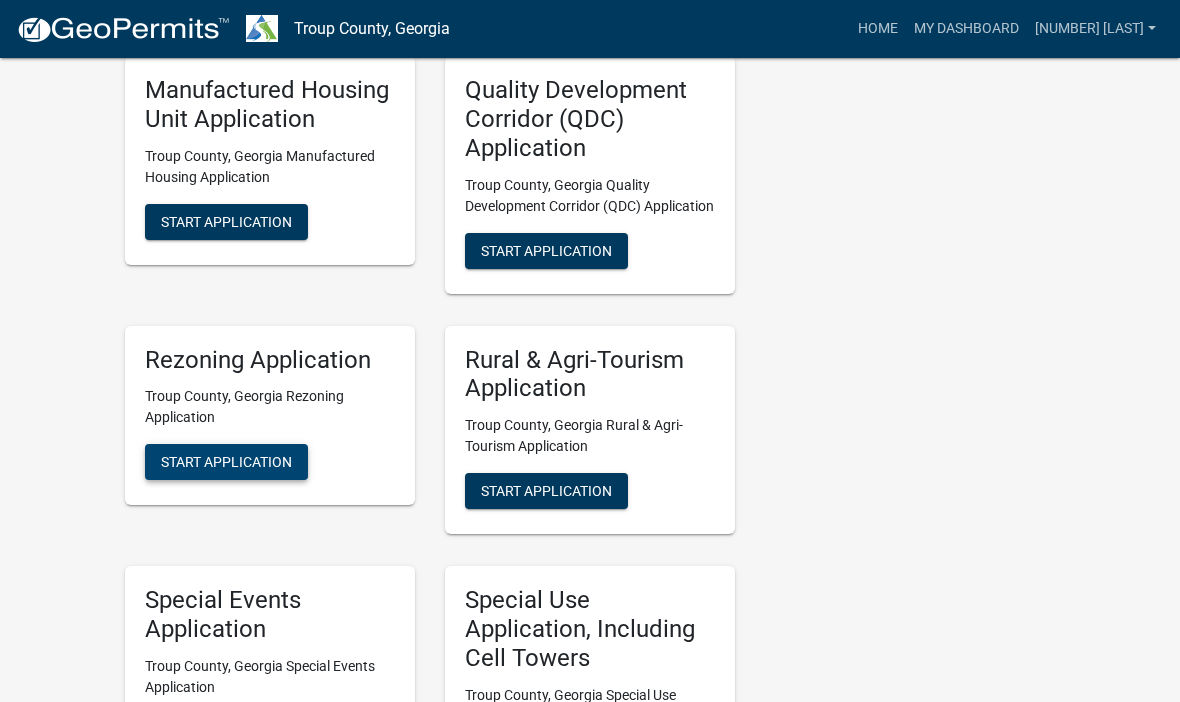 click on "Start Application" at bounding box center [226, 462] 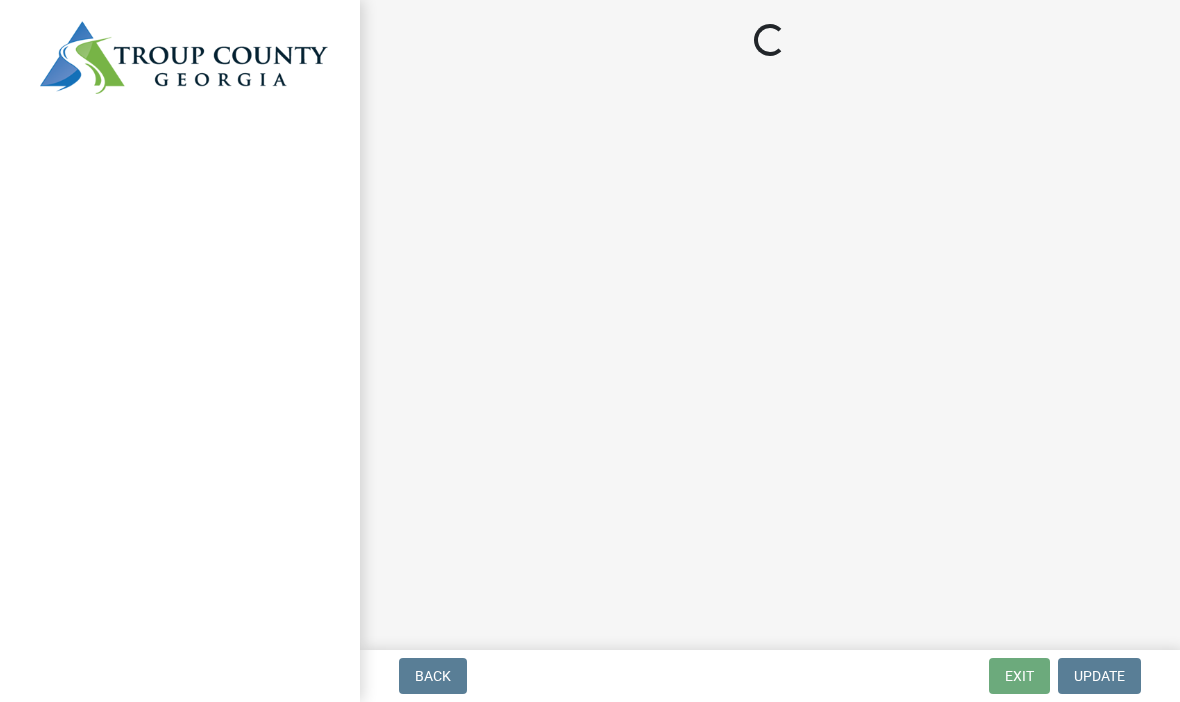 scroll, scrollTop: 0, scrollLeft: 0, axis: both 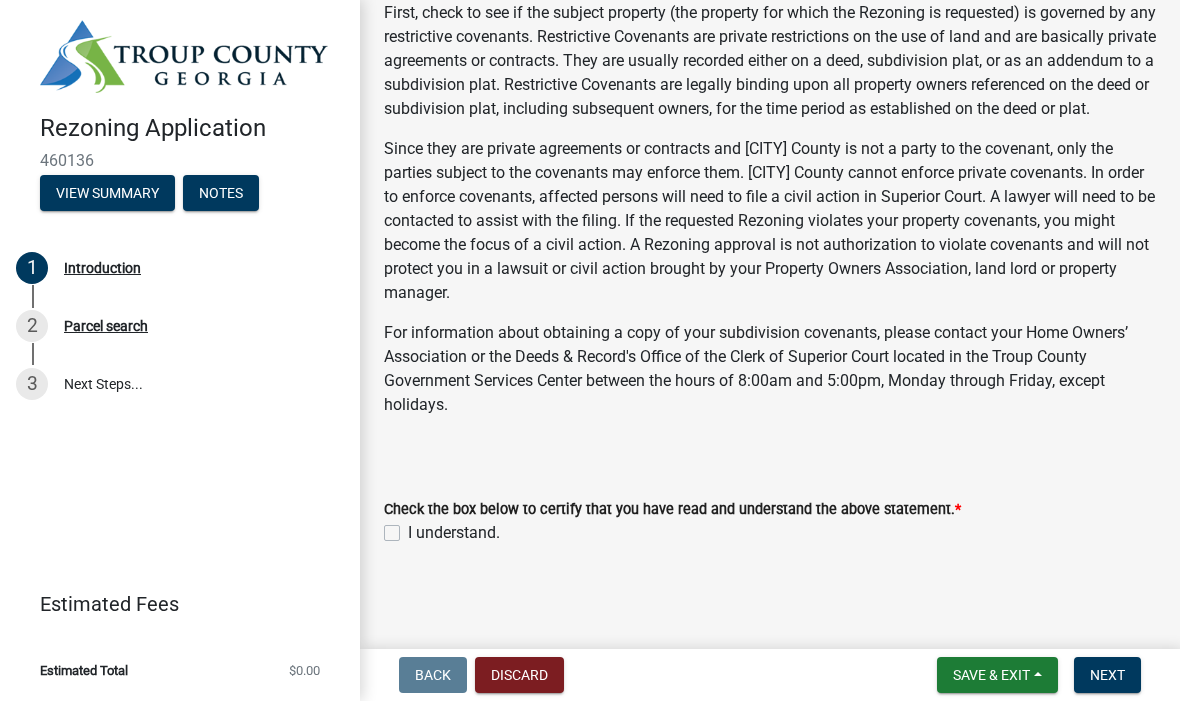 click on "I understand." 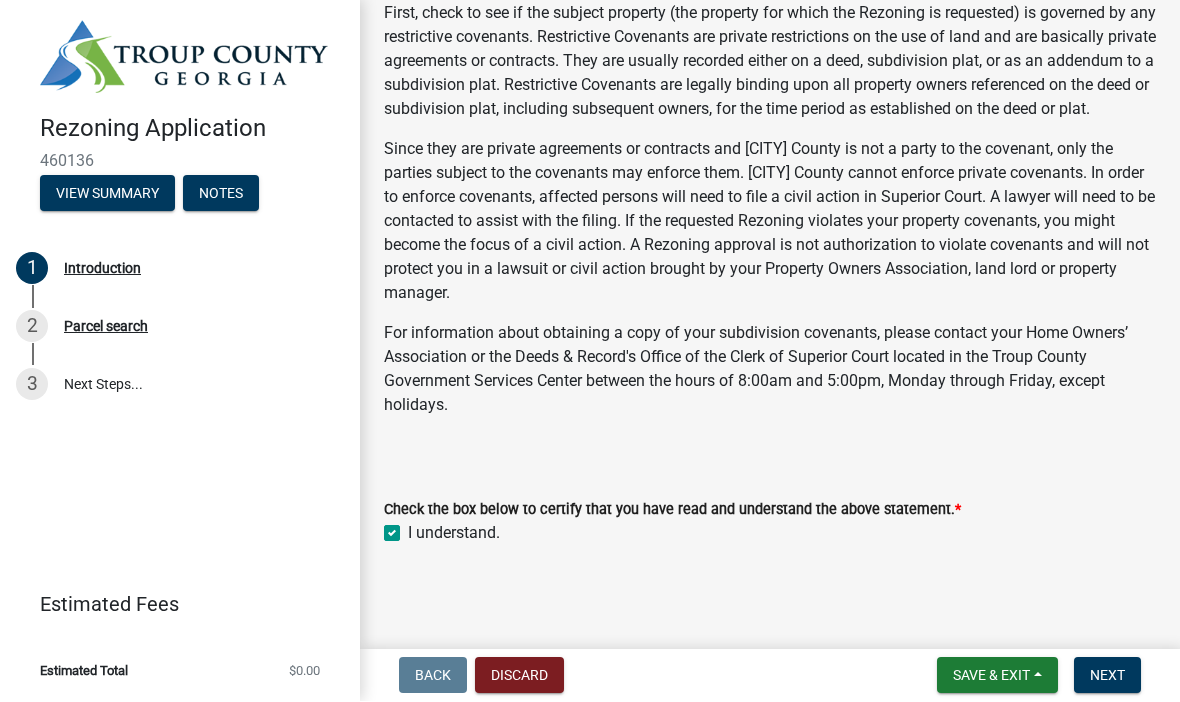 checkbox on "true" 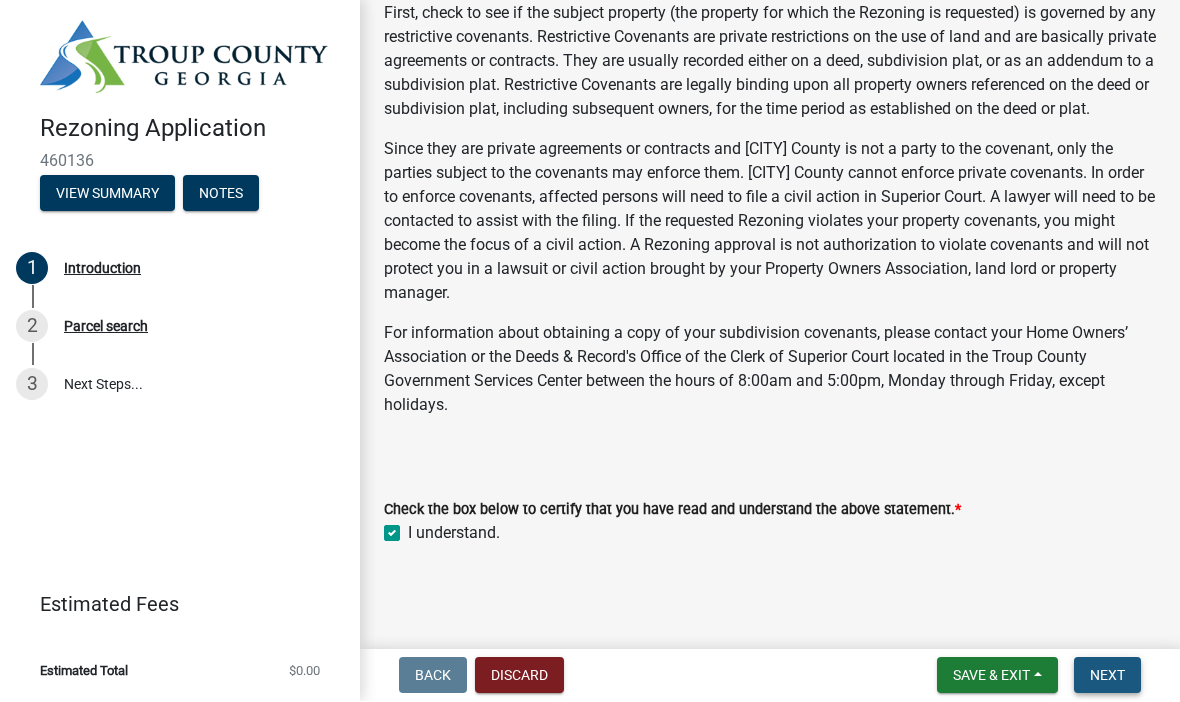 click on "Next" at bounding box center [1107, 676] 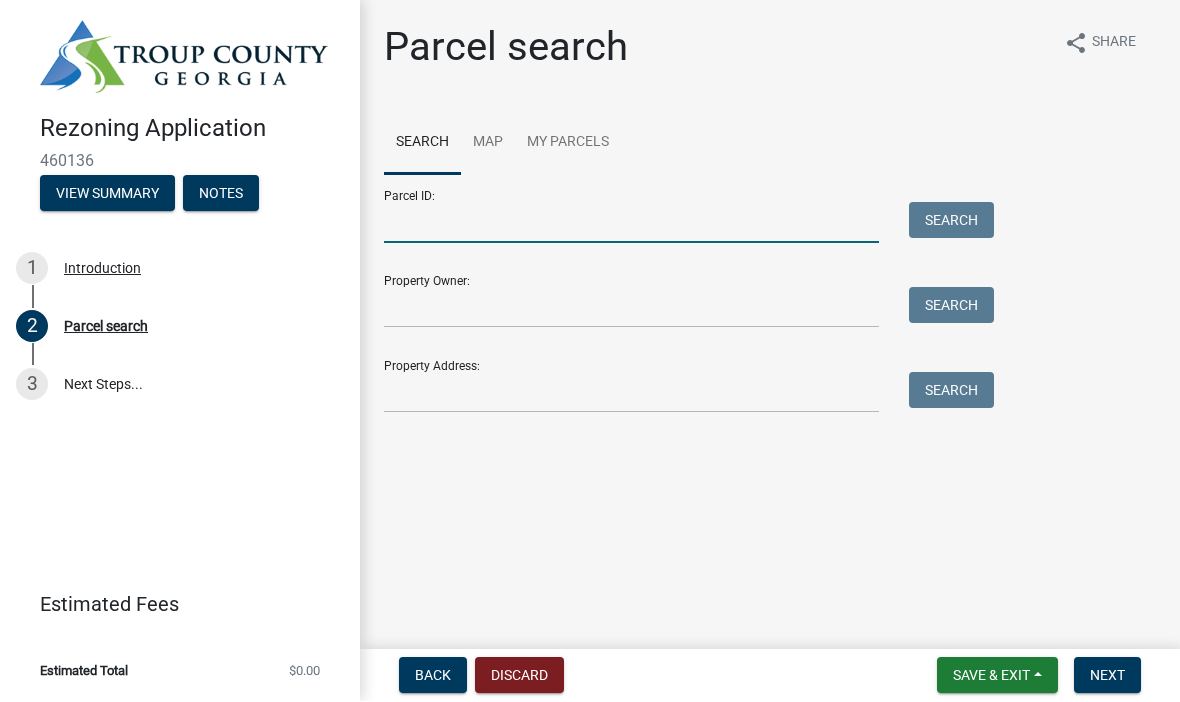 click on "Parcel ID:" at bounding box center [631, 223] 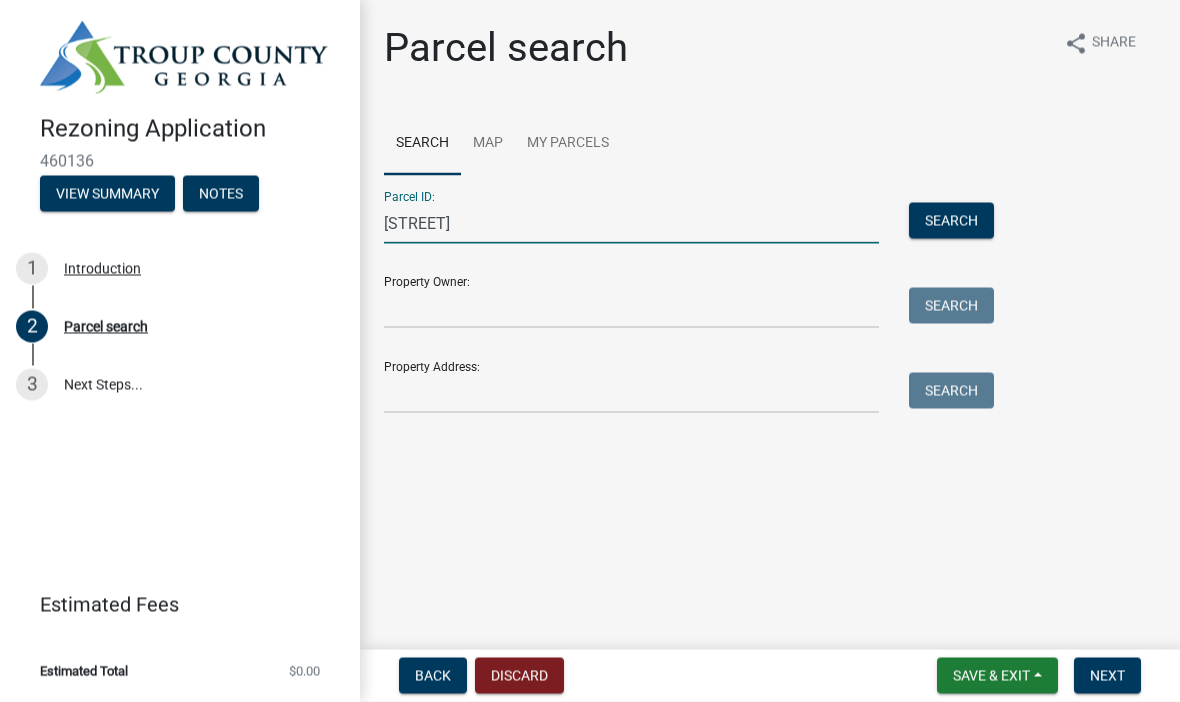 type on "[STREET]" 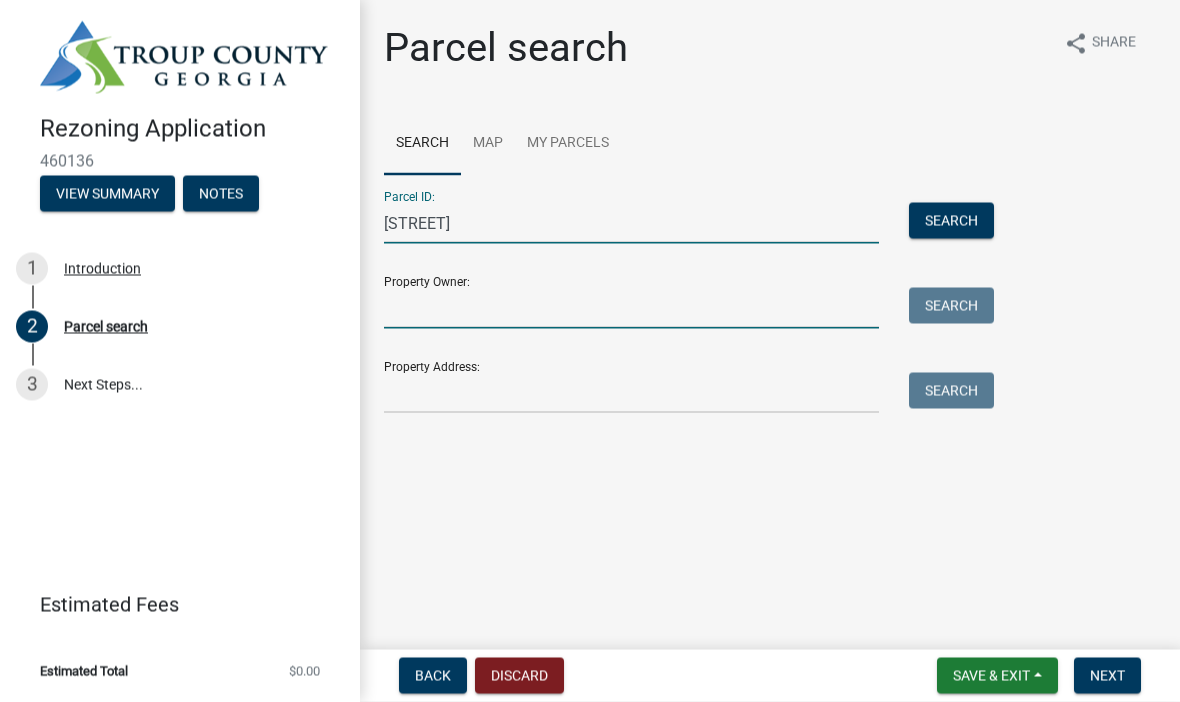 click on "Property Owner:" at bounding box center (631, 308) 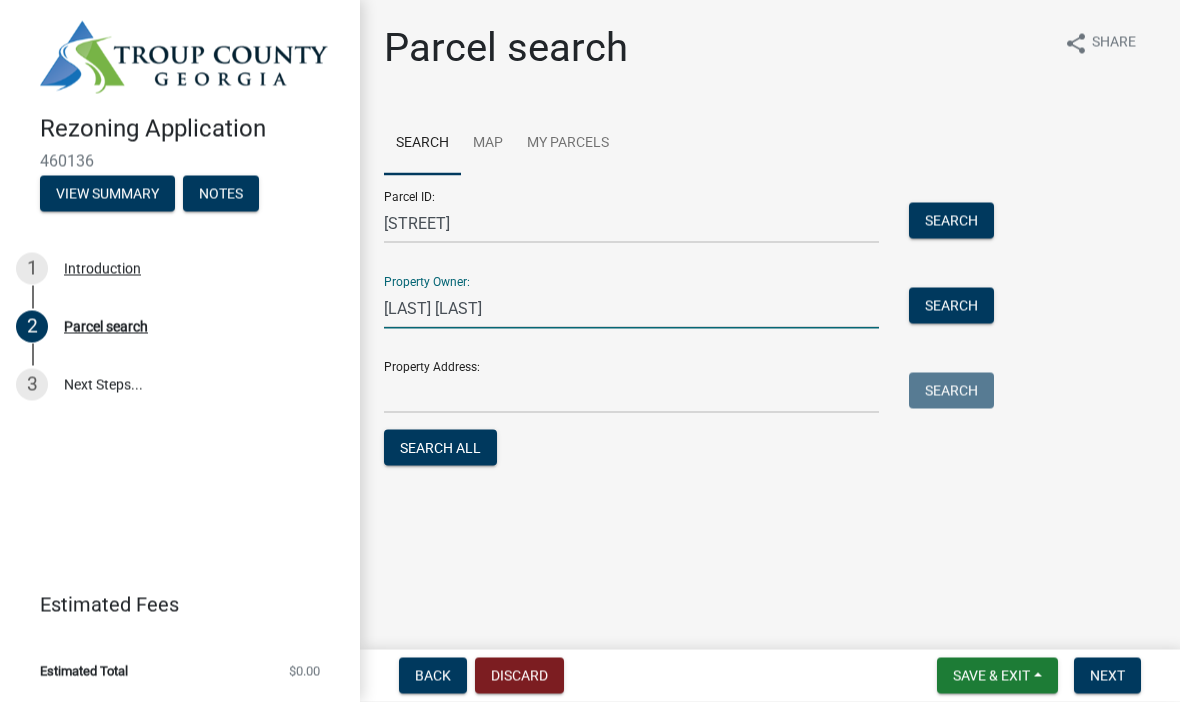 type on "[LAST] [LAST]" 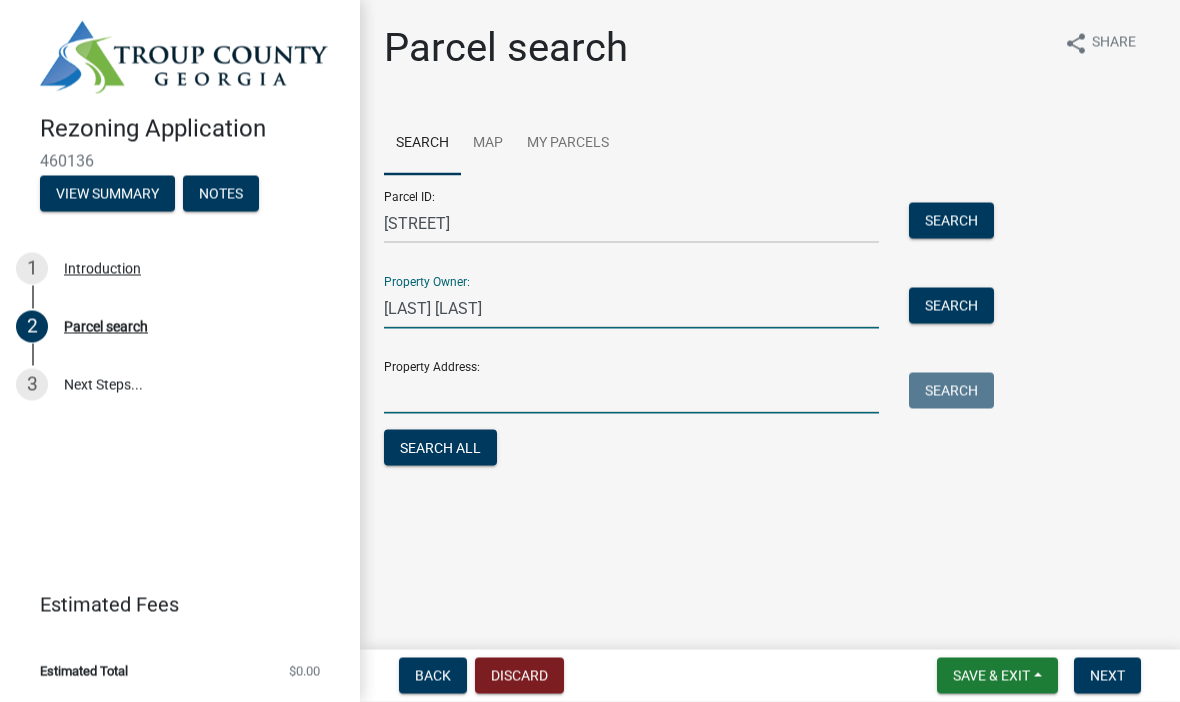 click on "Property Address:" at bounding box center [631, 393] 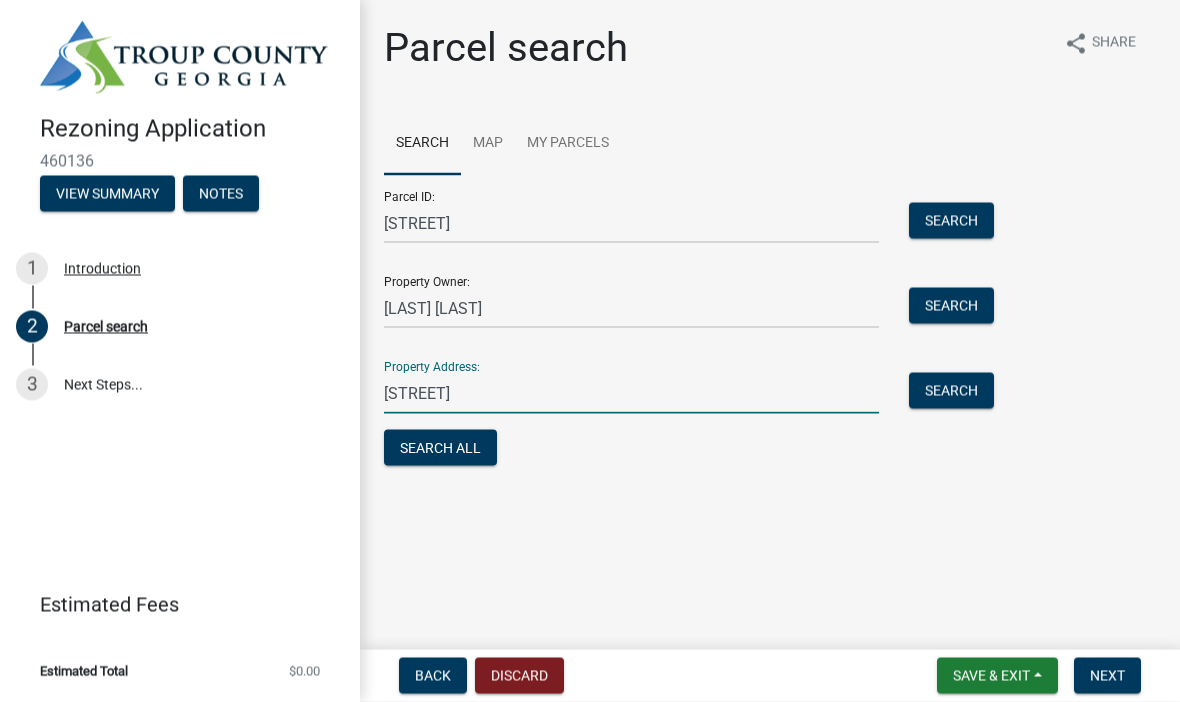 type on "[STREET]" 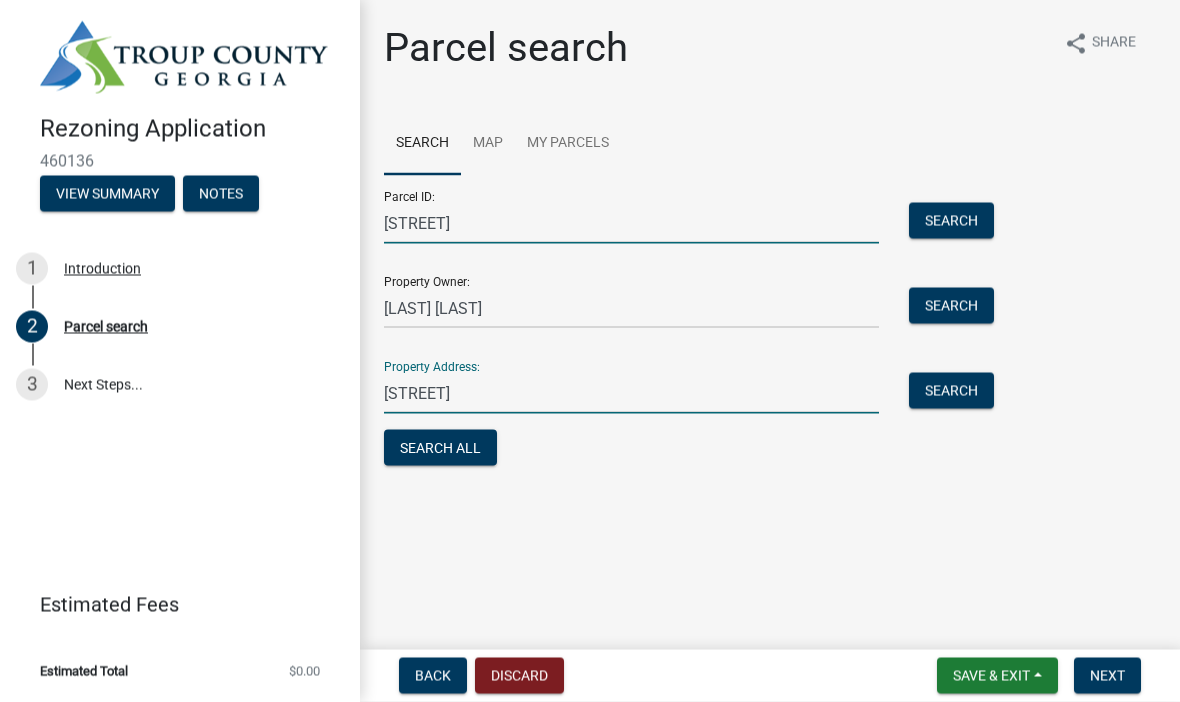 click on "[STREET]" at bounding box center (631, 223) 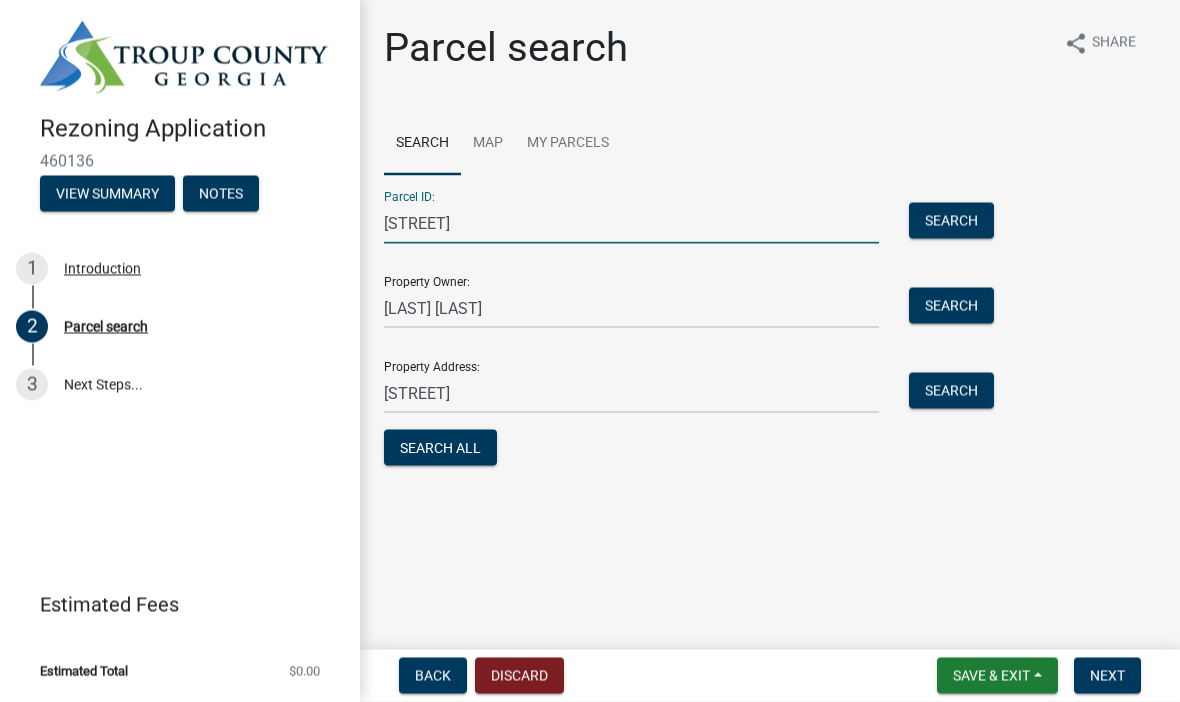 click on "[STREET]" at bounding box center [631, 223] 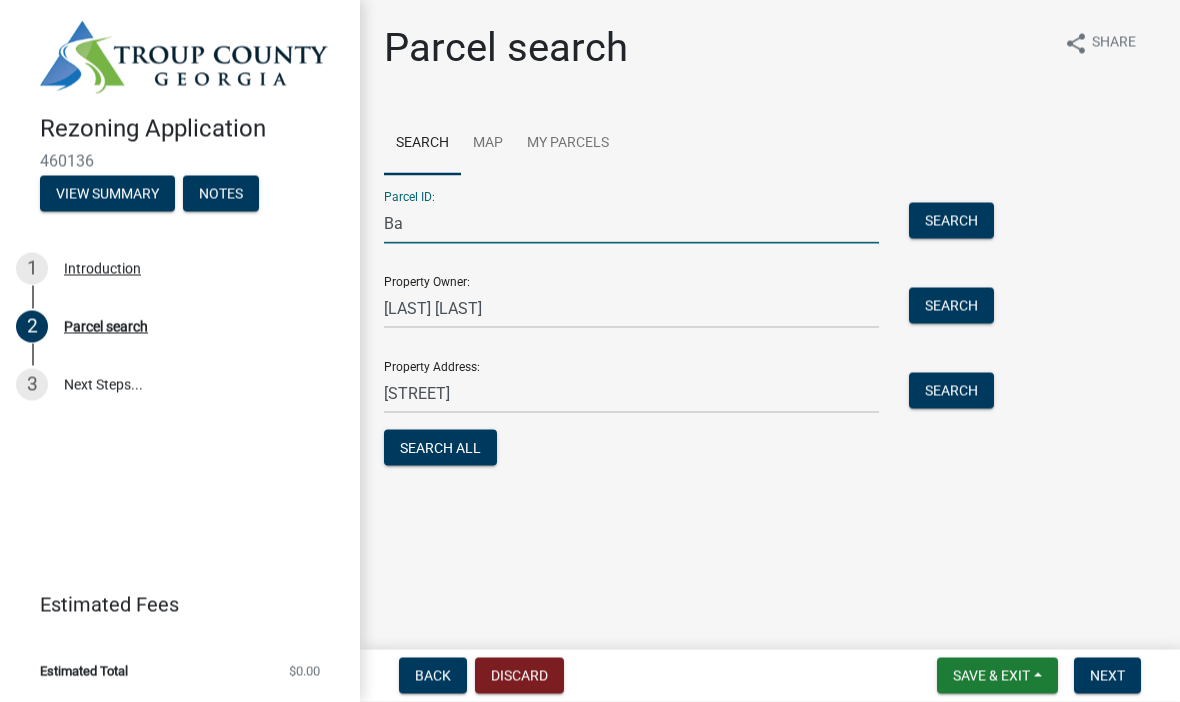 type on "B" 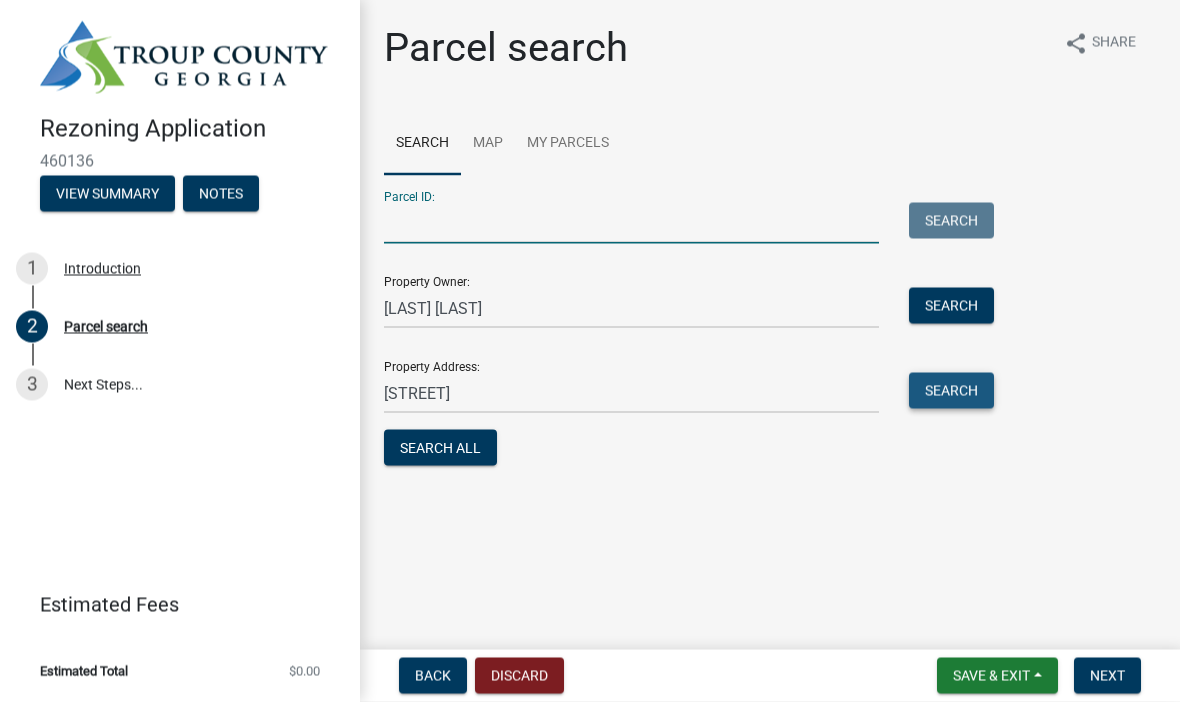 type 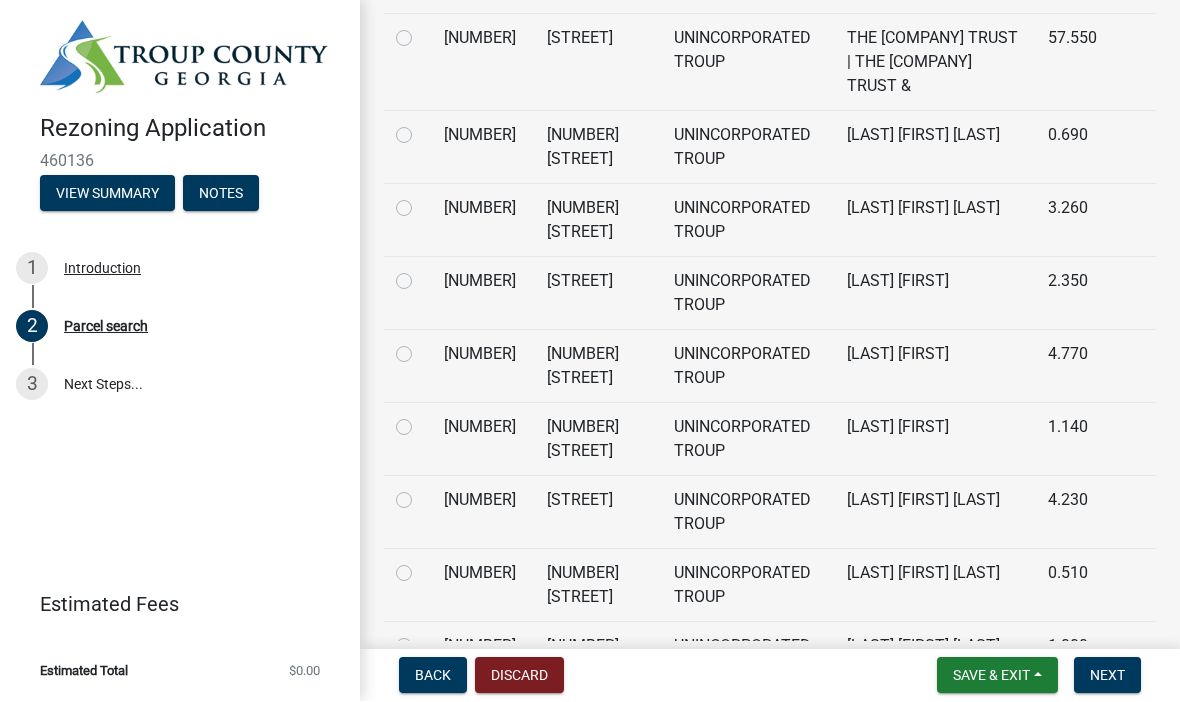 scroll, scrollTop: 7557, scrollLeft: 0, axis: vertical 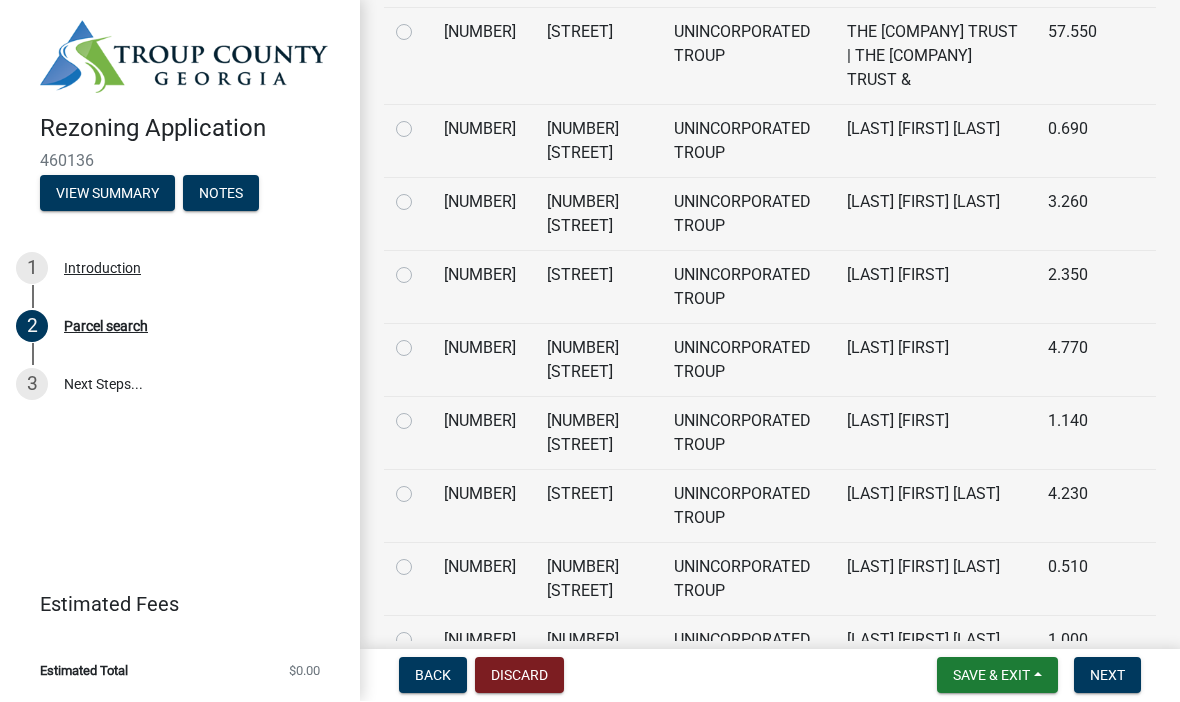 click on "[NUMBER] & [STREET]" 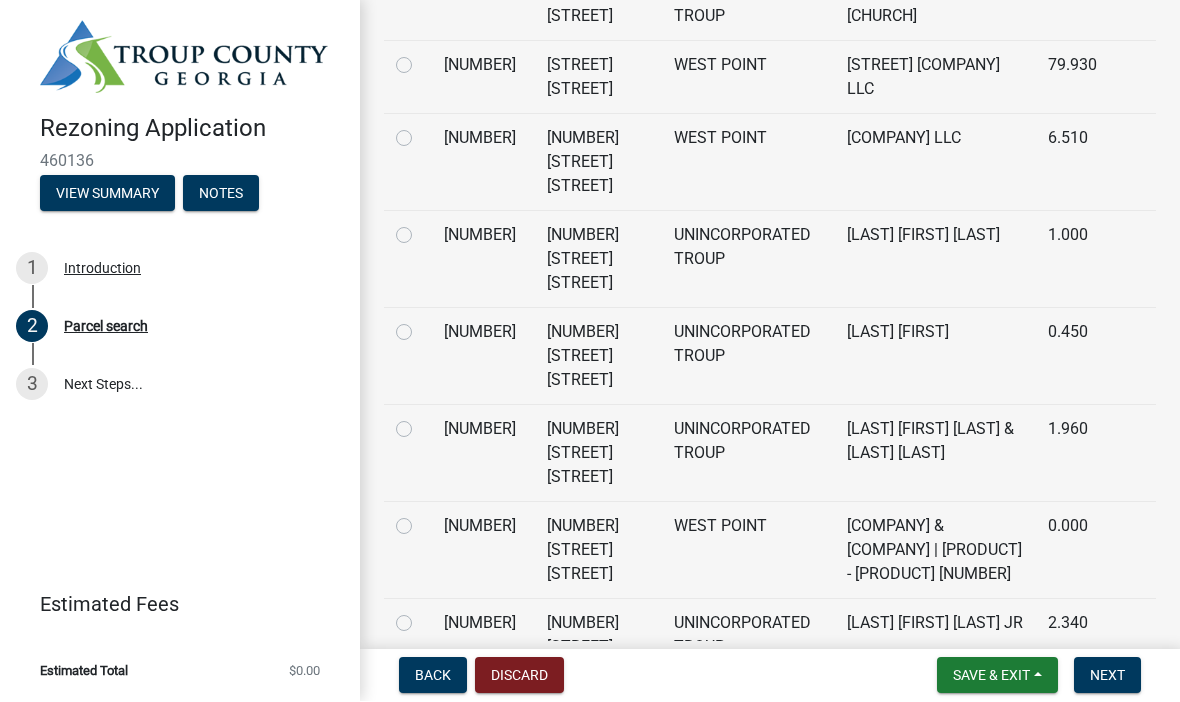 scroll, scrollTop: 8350, scrollLeft: 0, axis: vertical 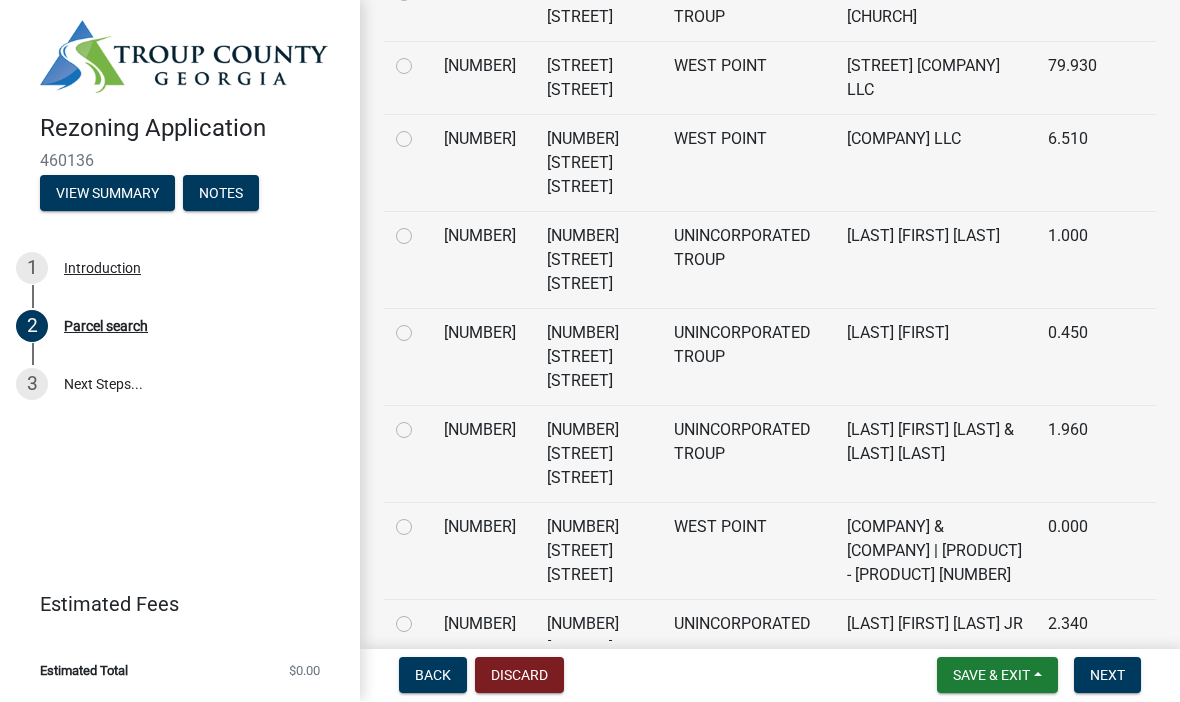 click 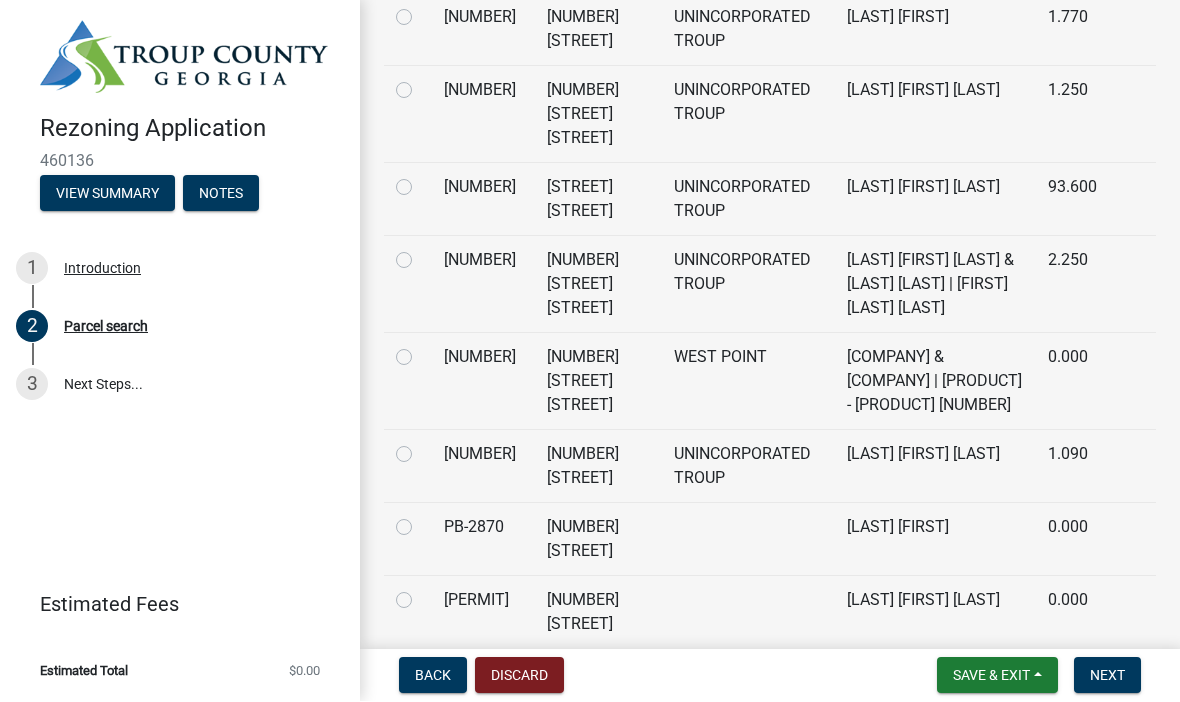 scroll, scrollTop: 13009, scrollLeft: 0, axis: vertical 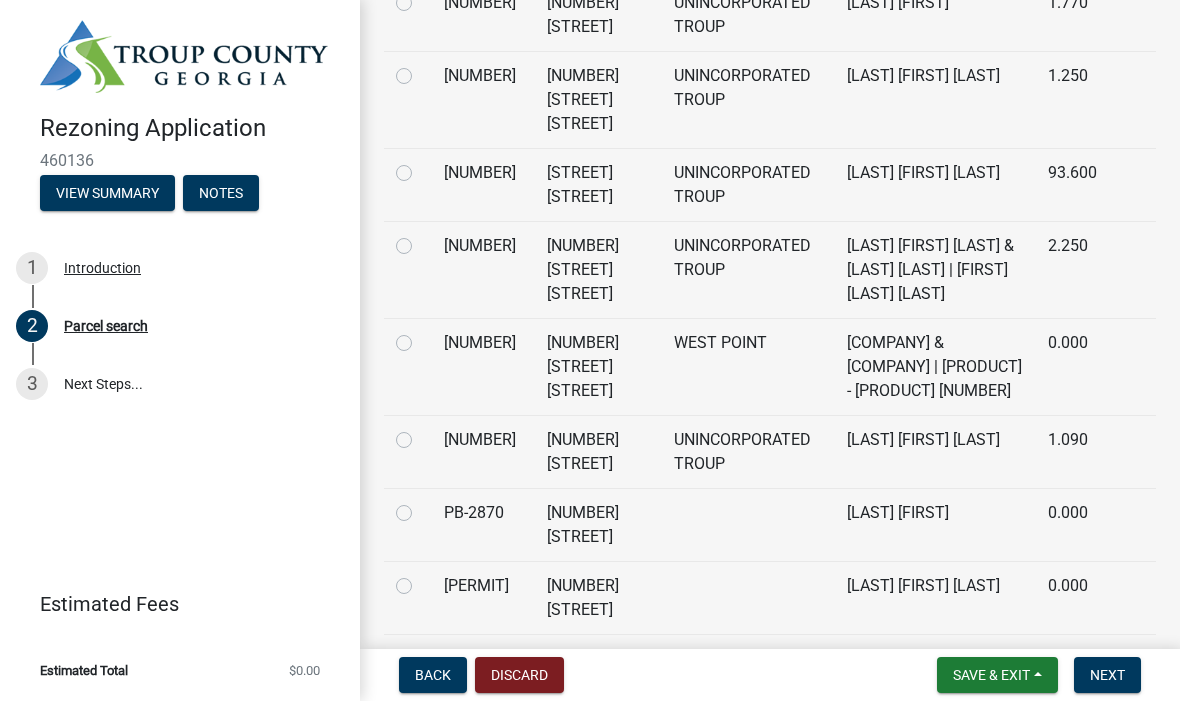 click 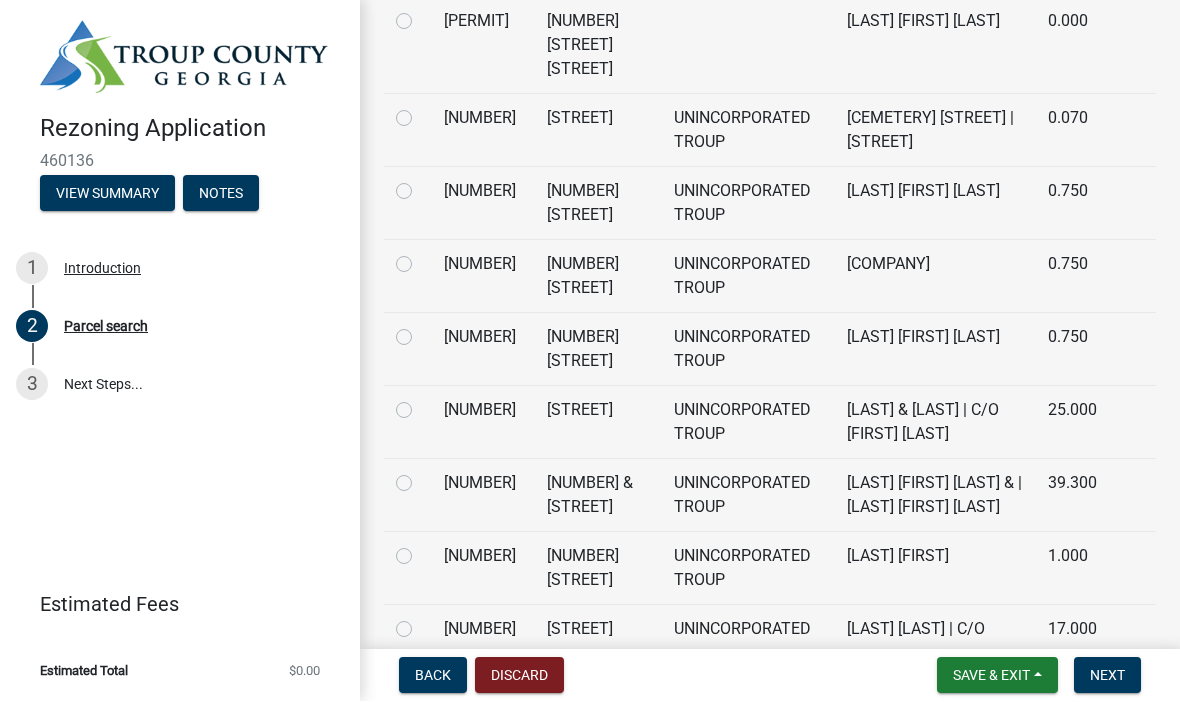scroll, scrollTop: 13648, scrollLeft: 0, axis: vertical 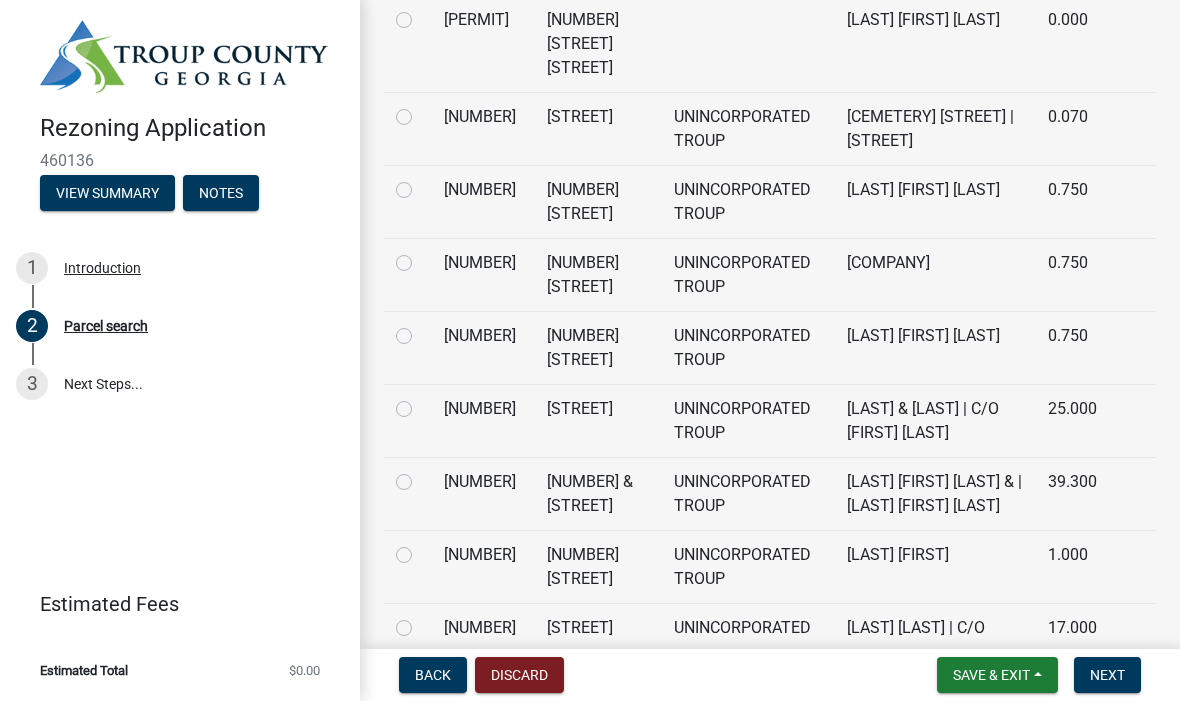 click 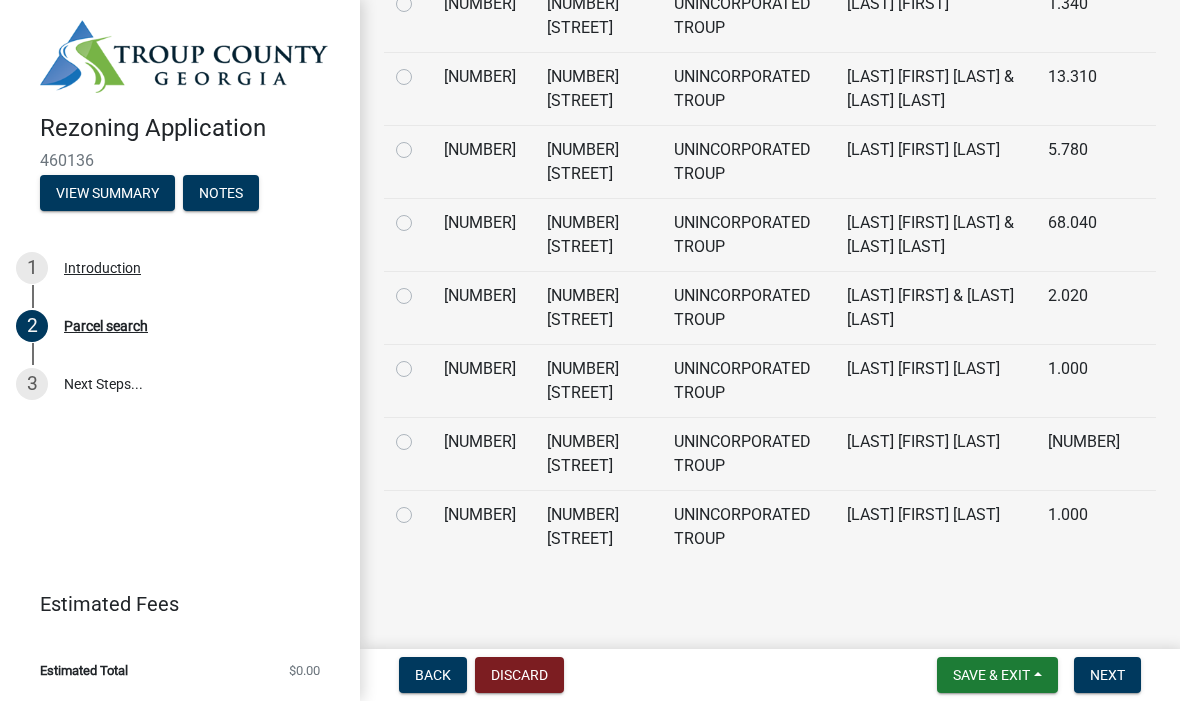 scroll, scrollTop: 17959, scrollLeft: 0, axis: vertical 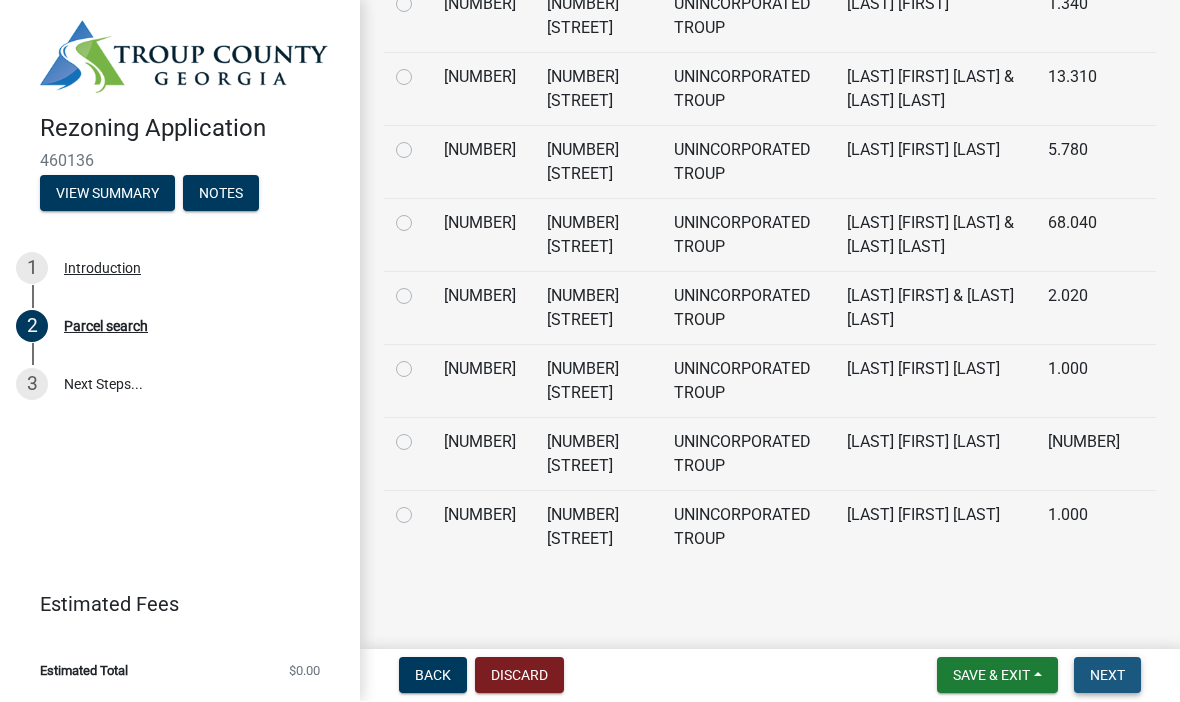 click on "Next" at bounding box center [1107, 676] 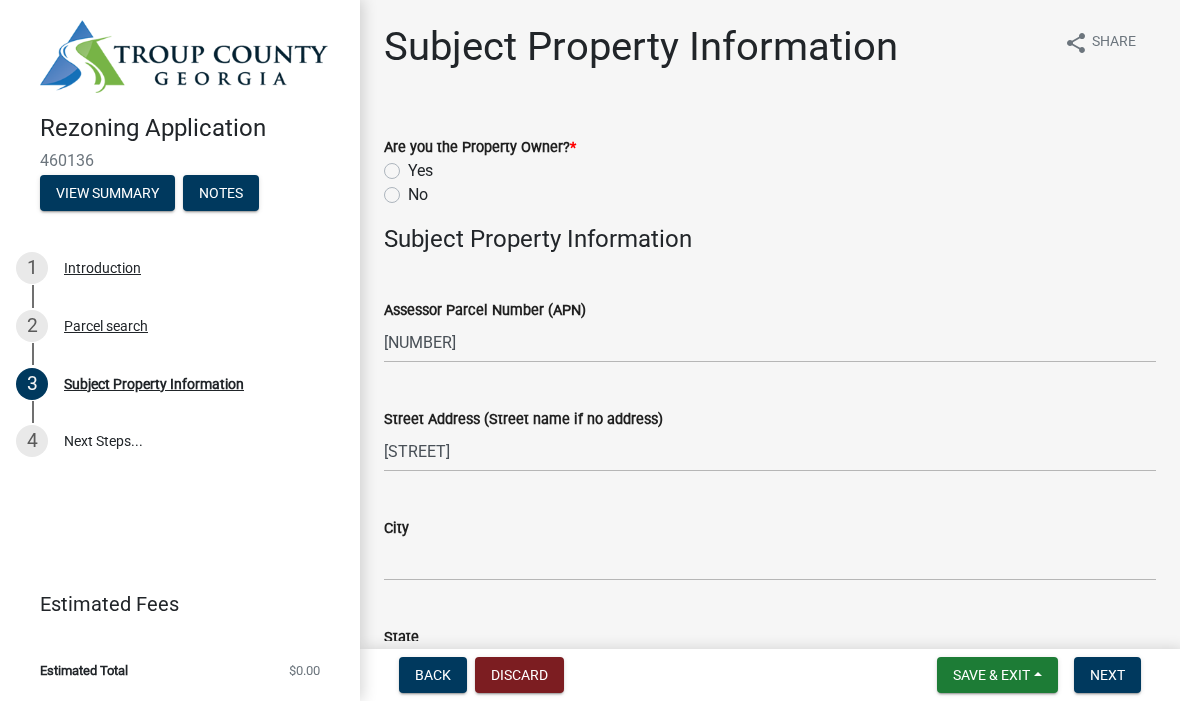 click on "Yes" 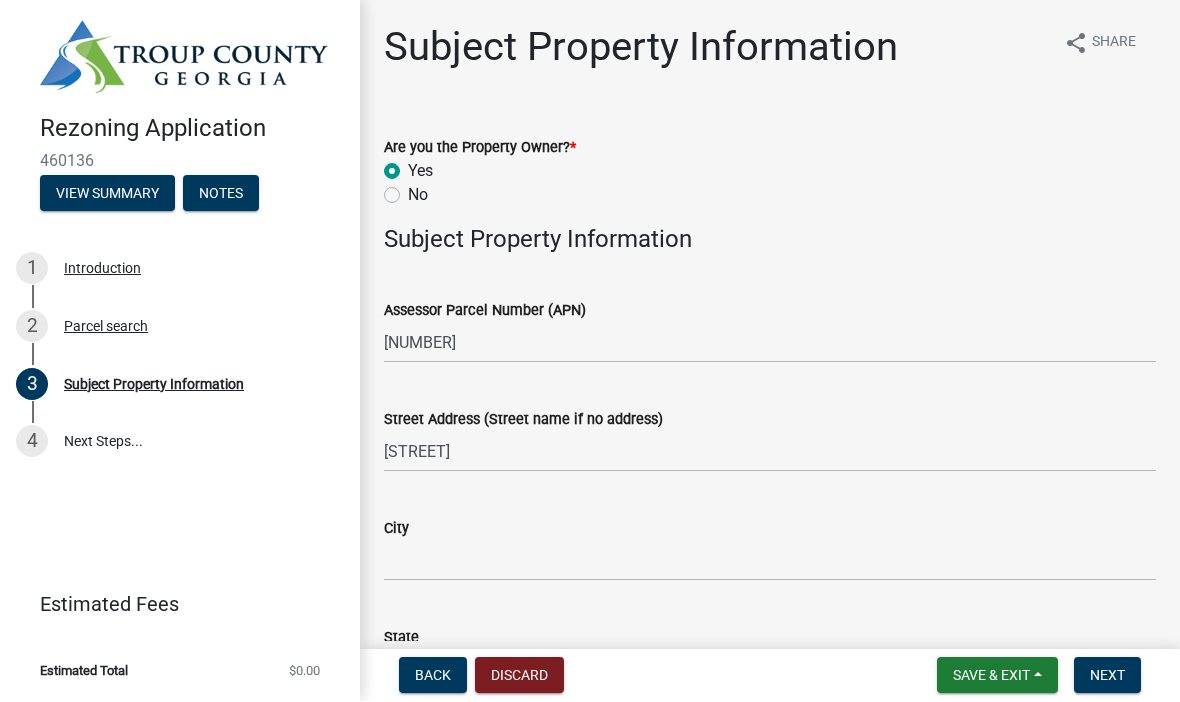 radio on "true" 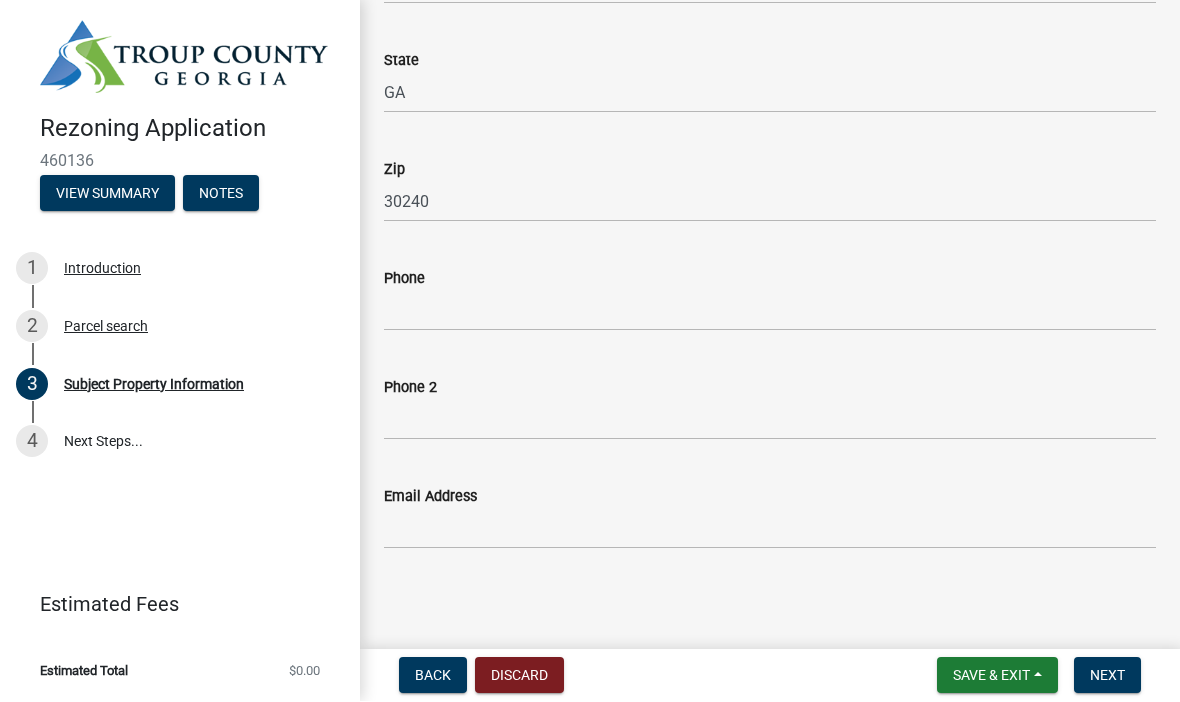 scroll, scrollTop: 1169, scrollLeft: 0, axis: vertical 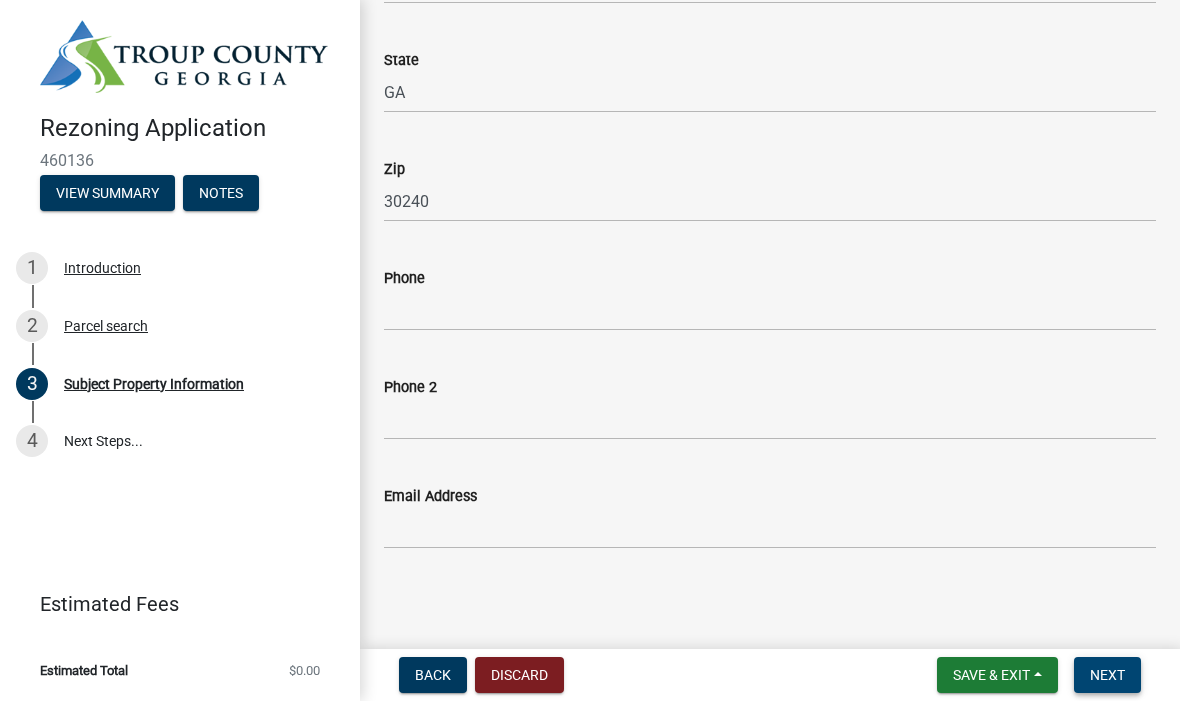 click on "Next" at bounding box center (1107, 676) 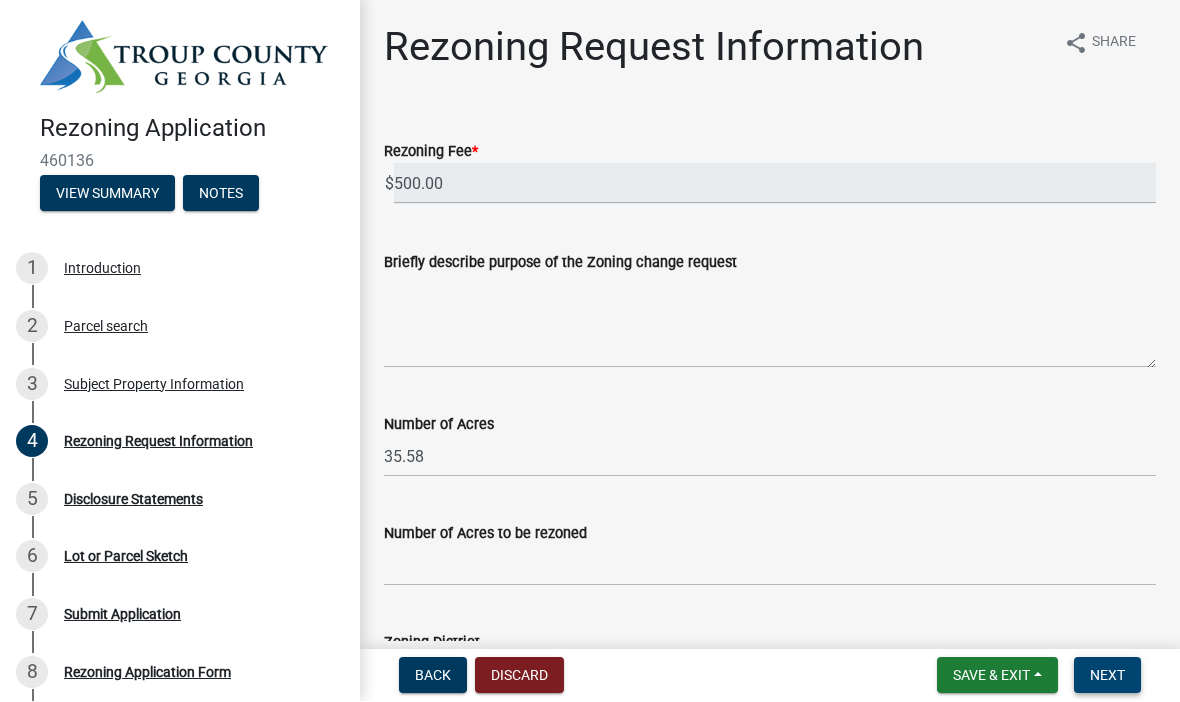 scroll, scrollTop: 0, scrollLeft: 0, axis: both 